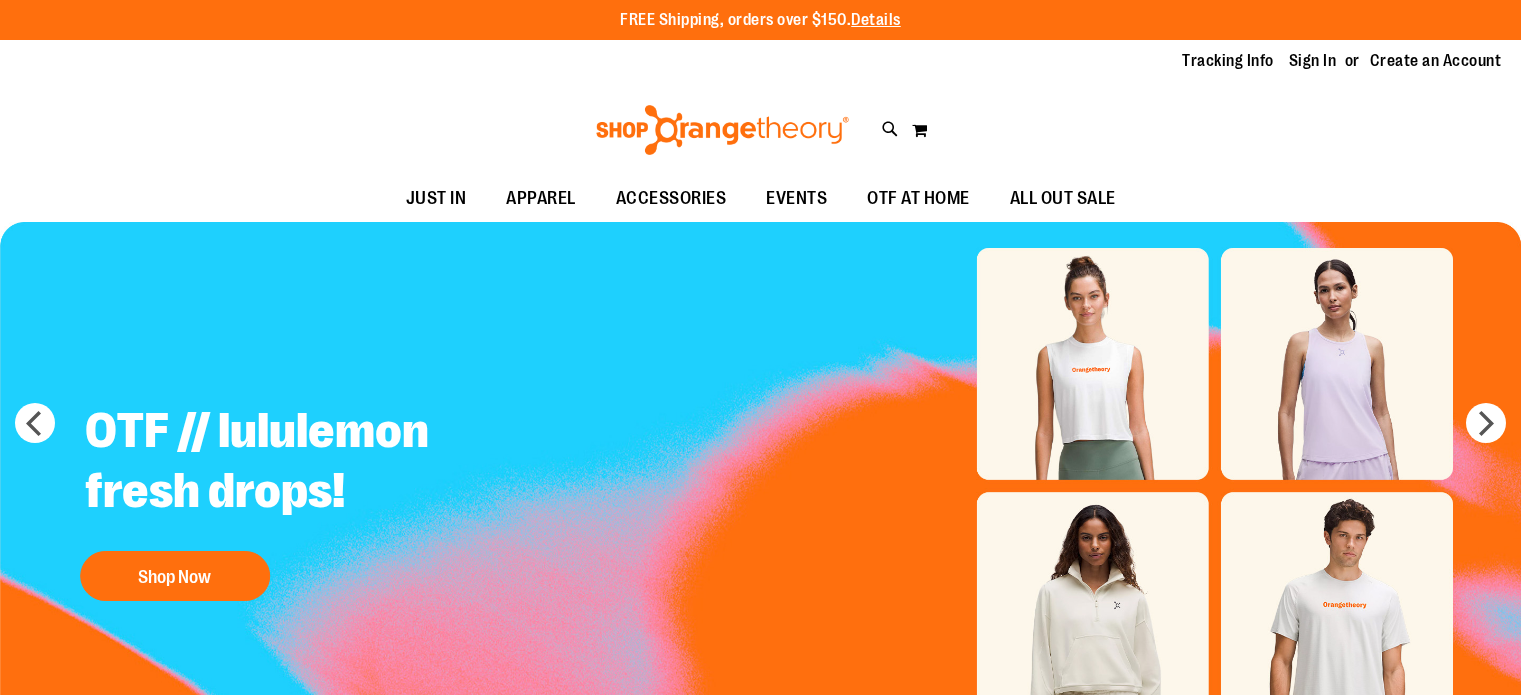 scroll, scrollTop: 0, scrollLeft: 0, axis: both 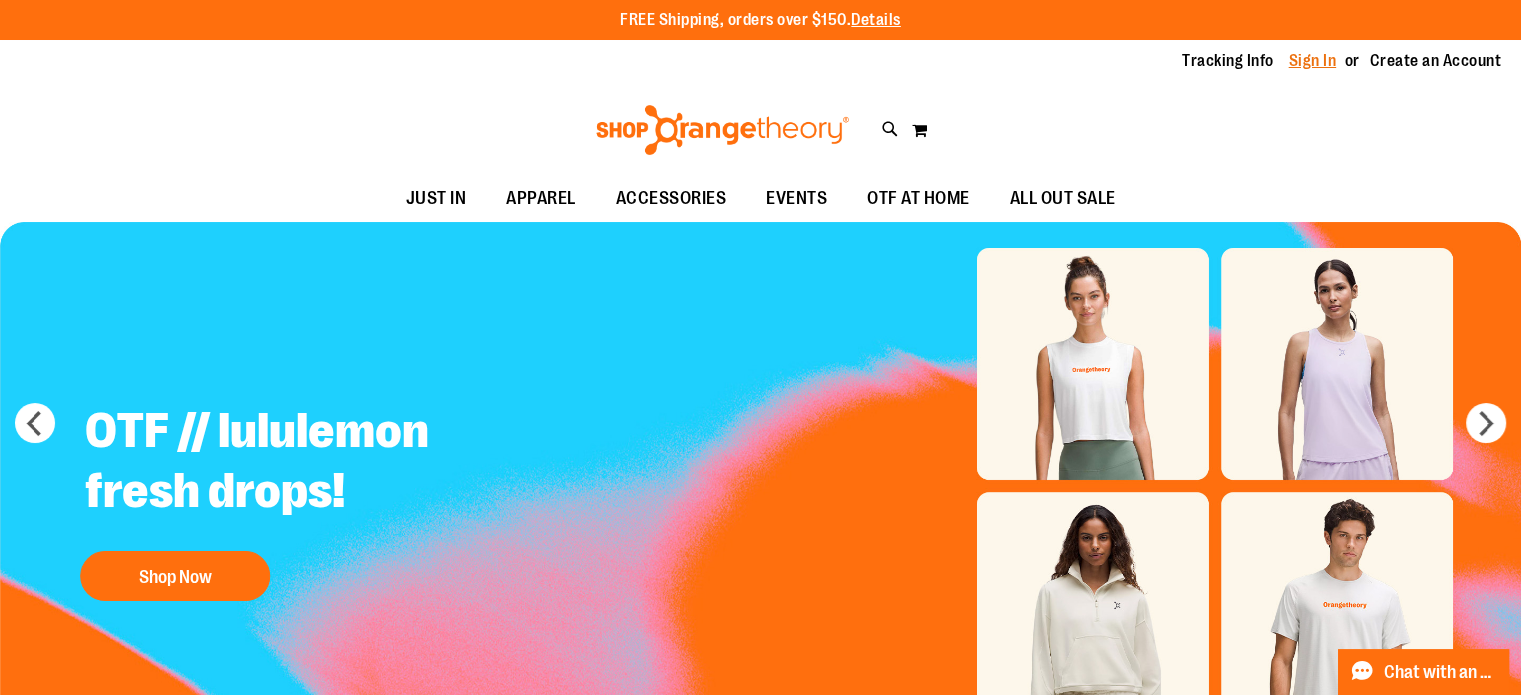 type on "**********" 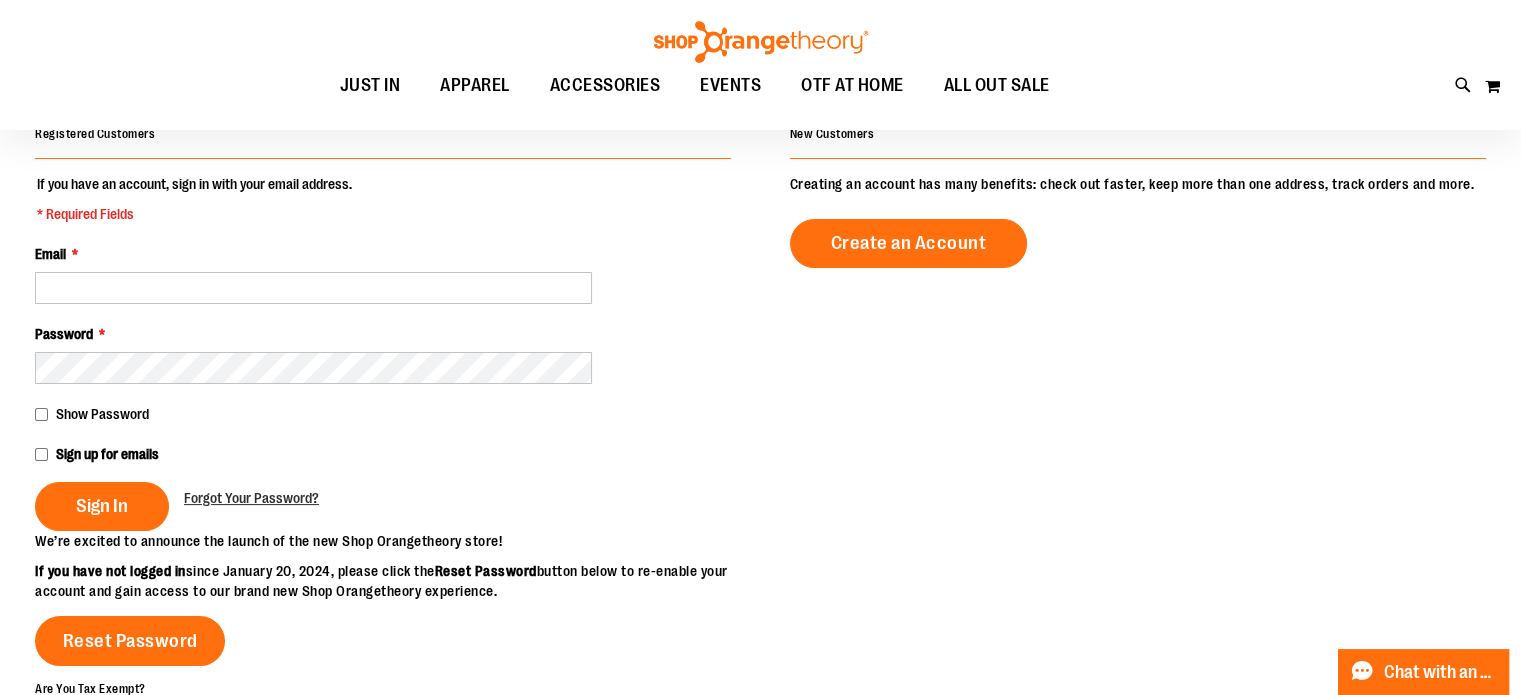 scroll, scrollTop: 199, scrollLeft: 0, axis: vertical 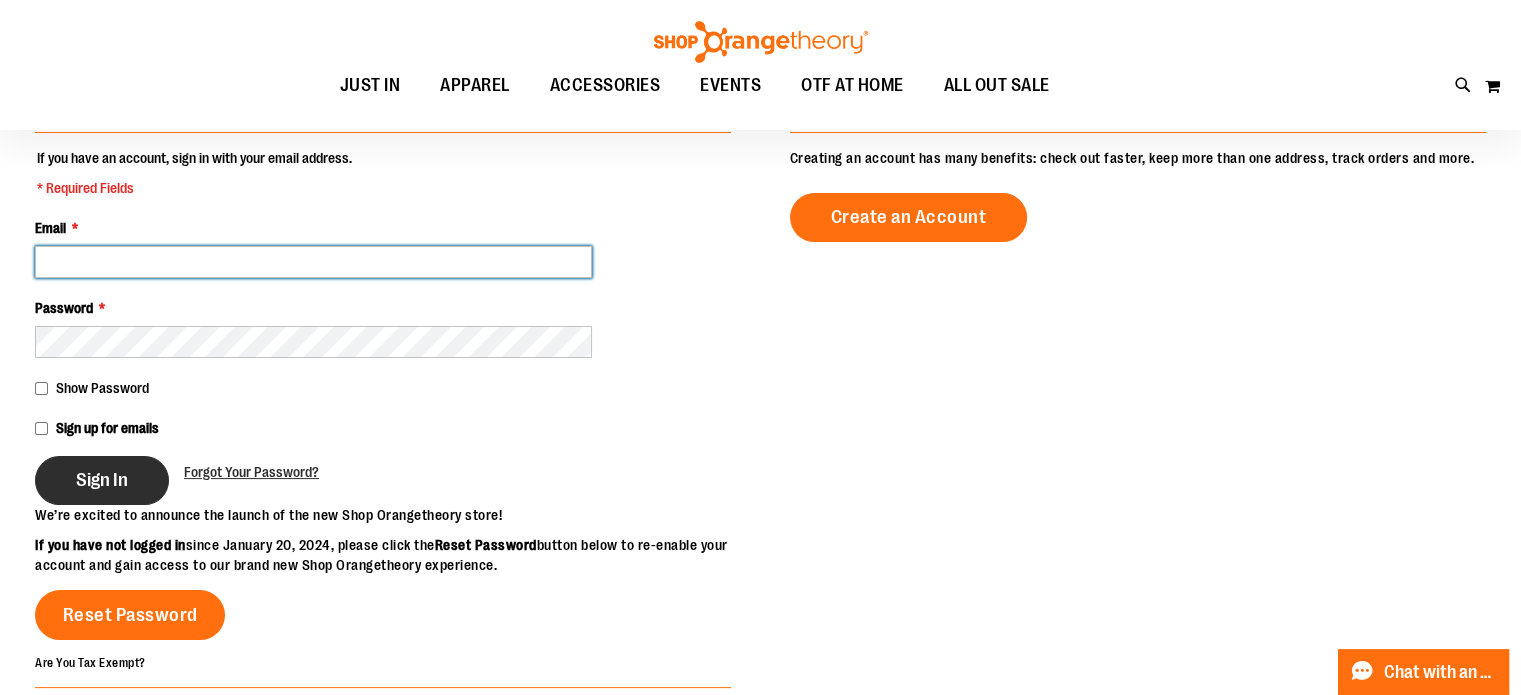 type on "**********" 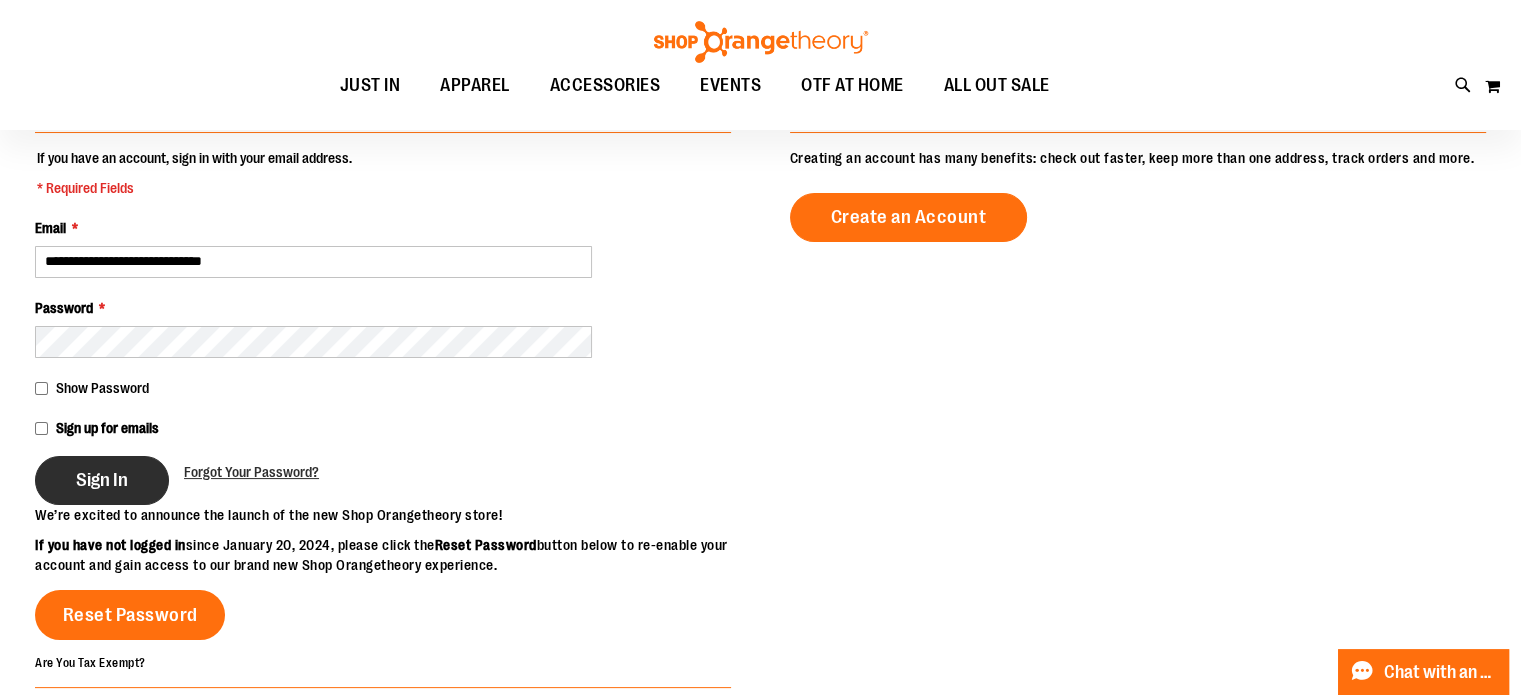 type on "**********" 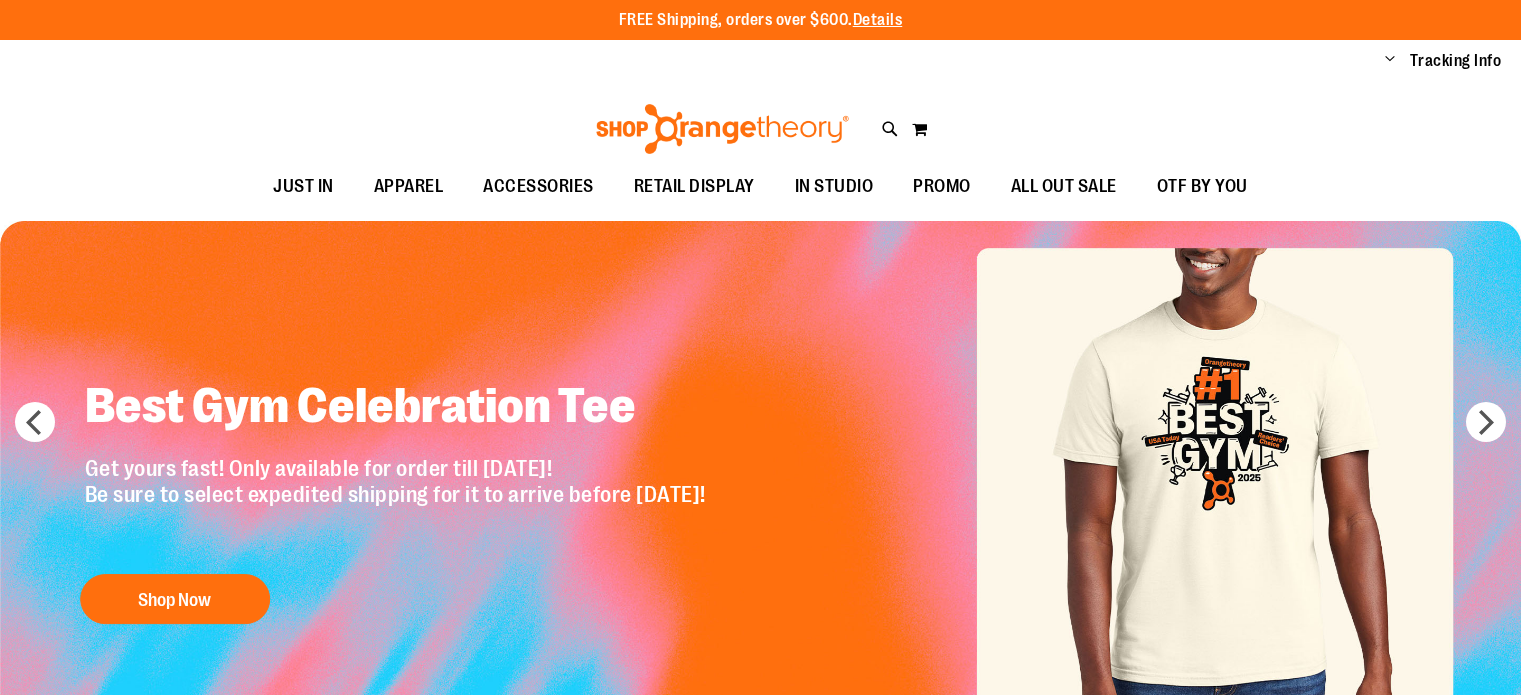 scroll, scrollTop: 0, scrollLeft: 0, axis: both 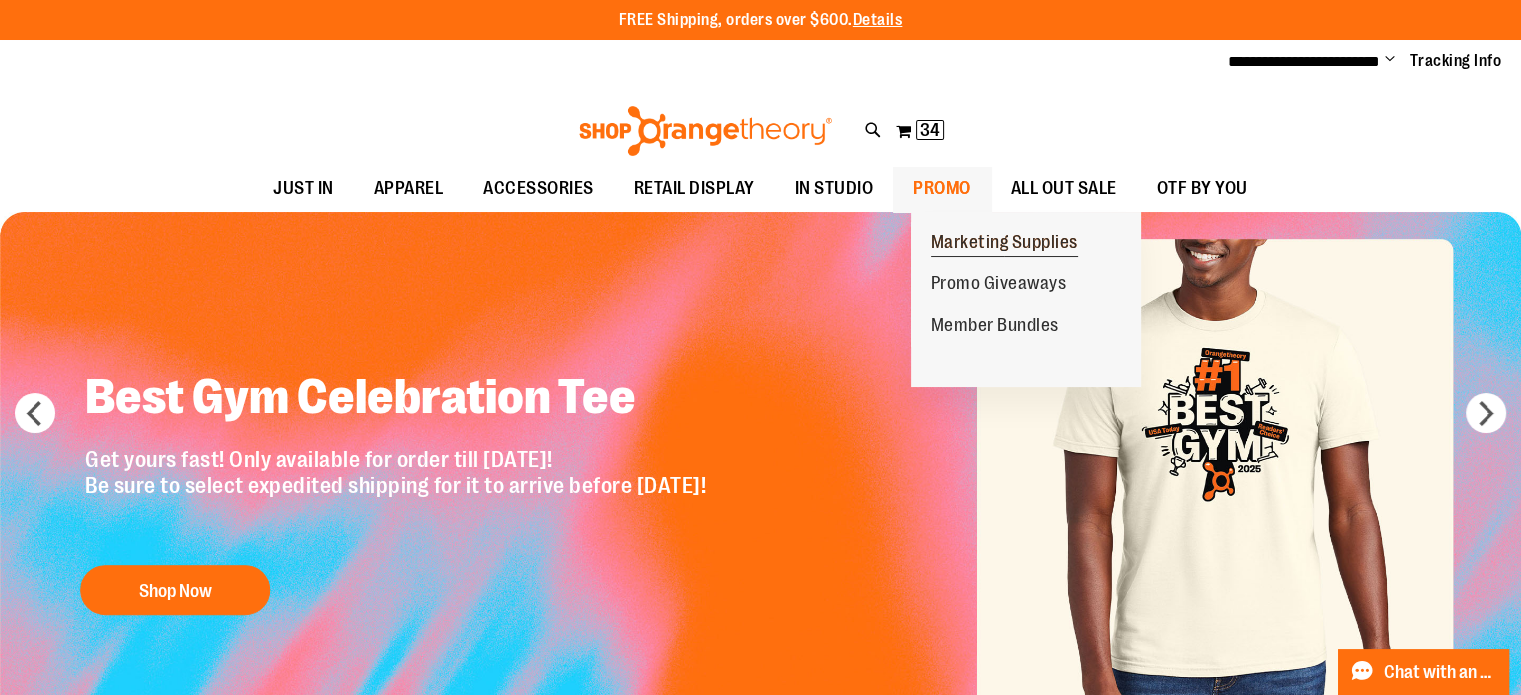 type on "**********" 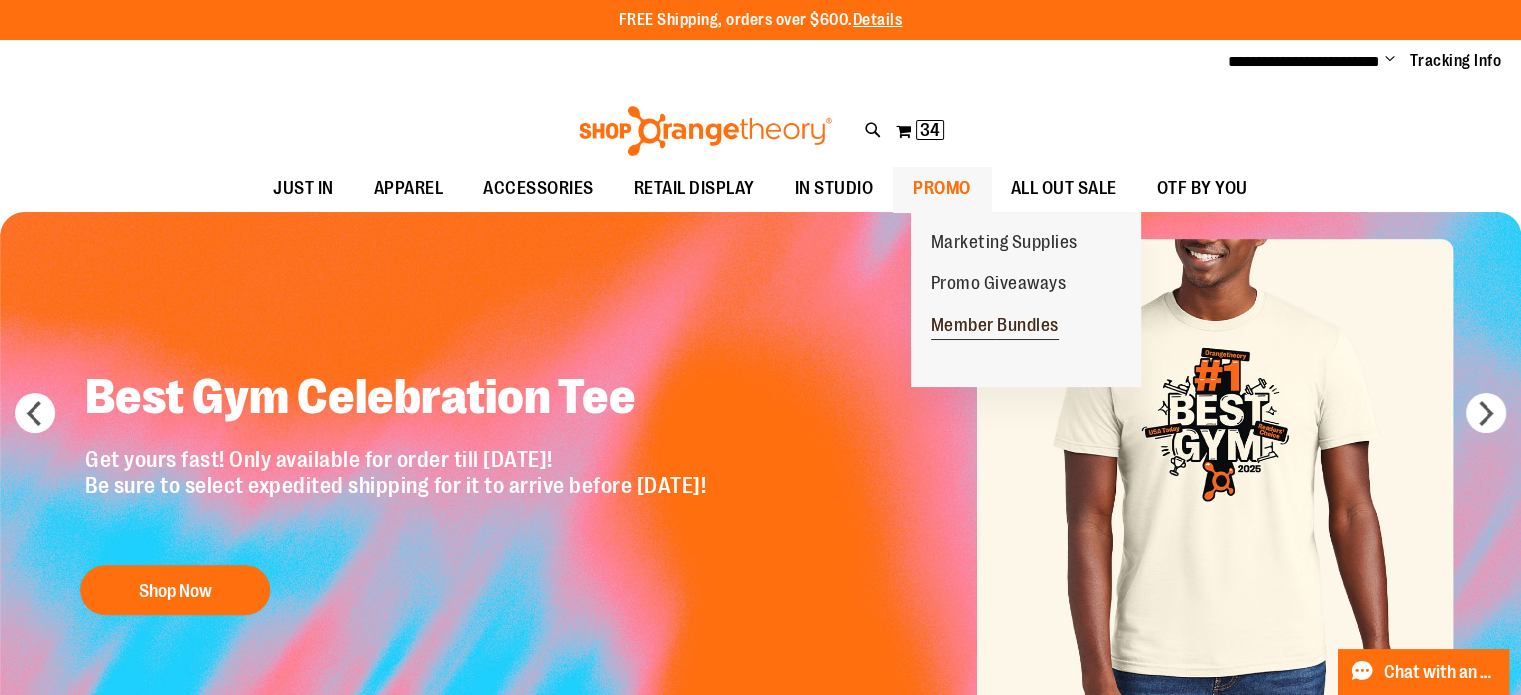 click on "Member Bundles" at bounding box center [995, 327] 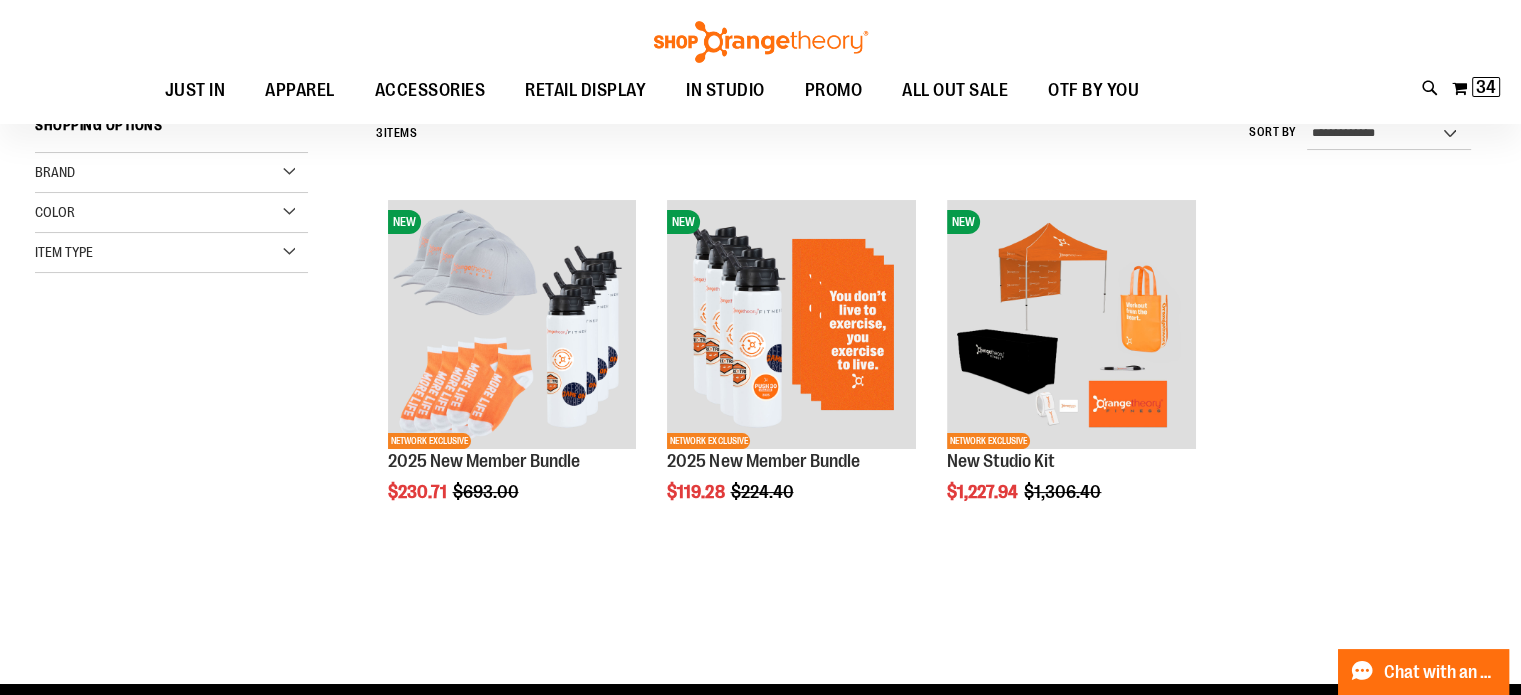 scroll, scrollTop: 199, scrollLeft: 0, axis: vertical 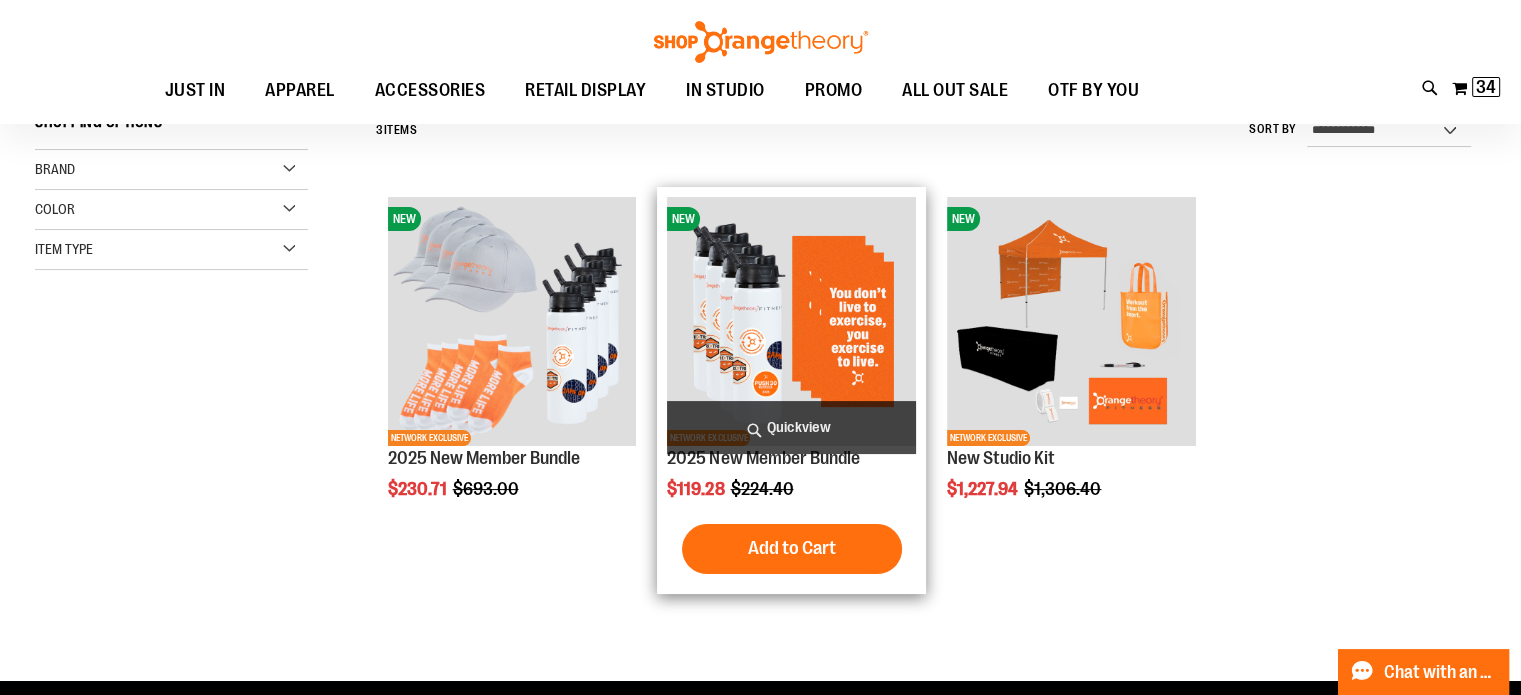 type on "**********" 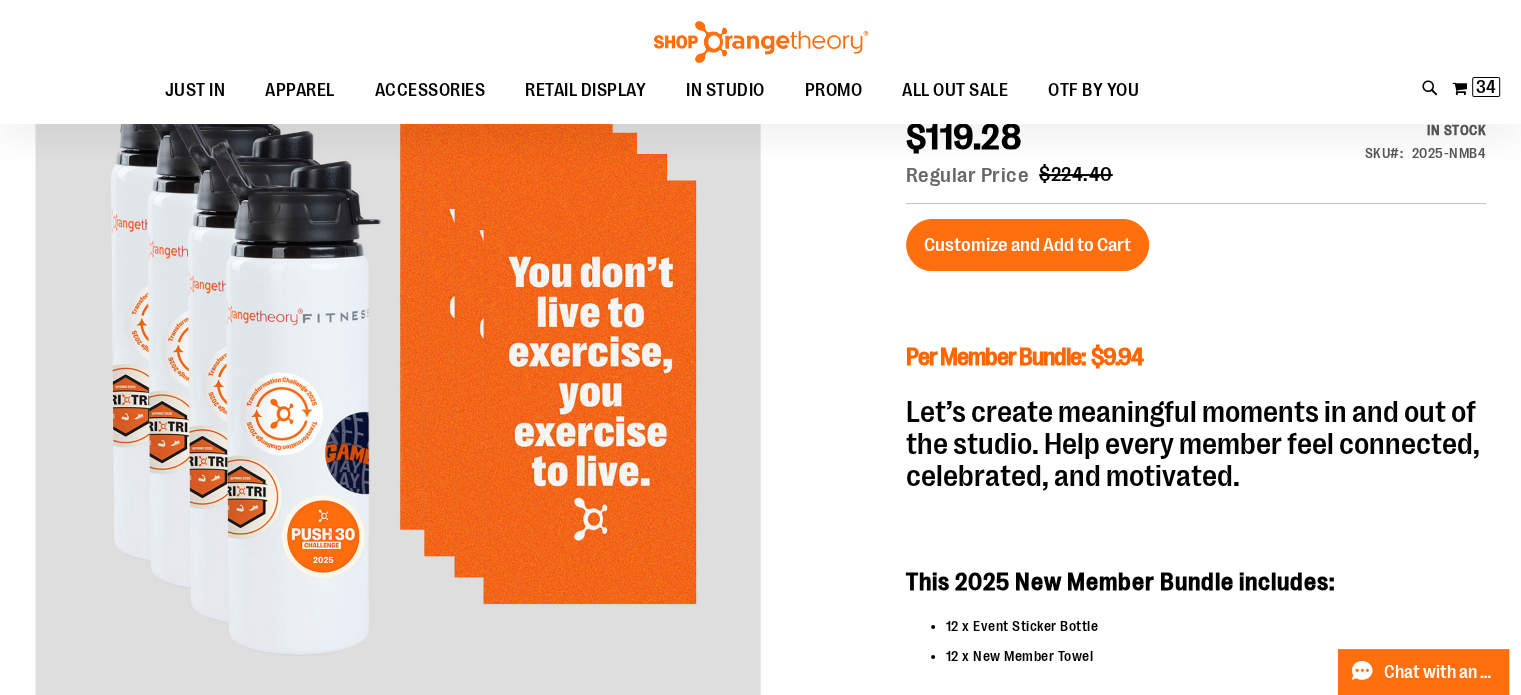 scroll, scrollTop: 299, scrollLeft: 0, axis: vertical 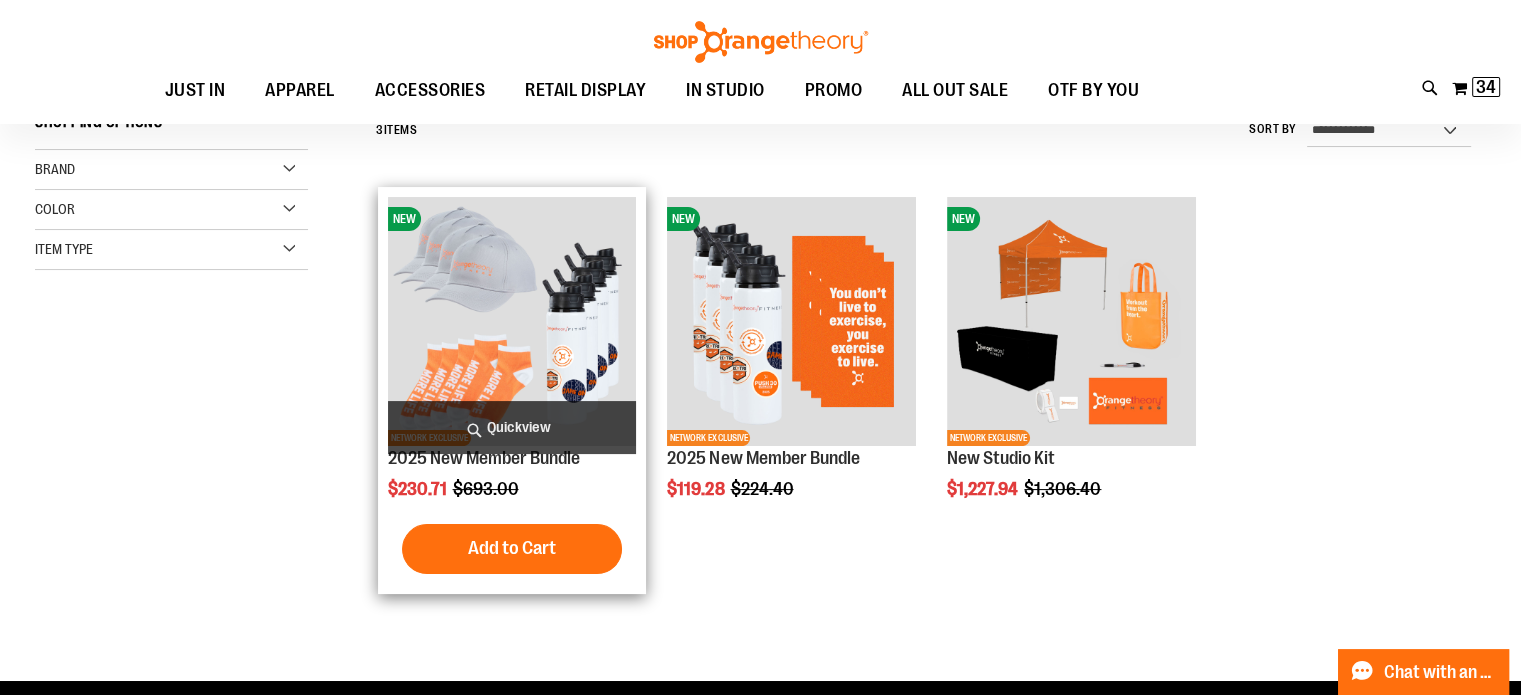 type on "**********" 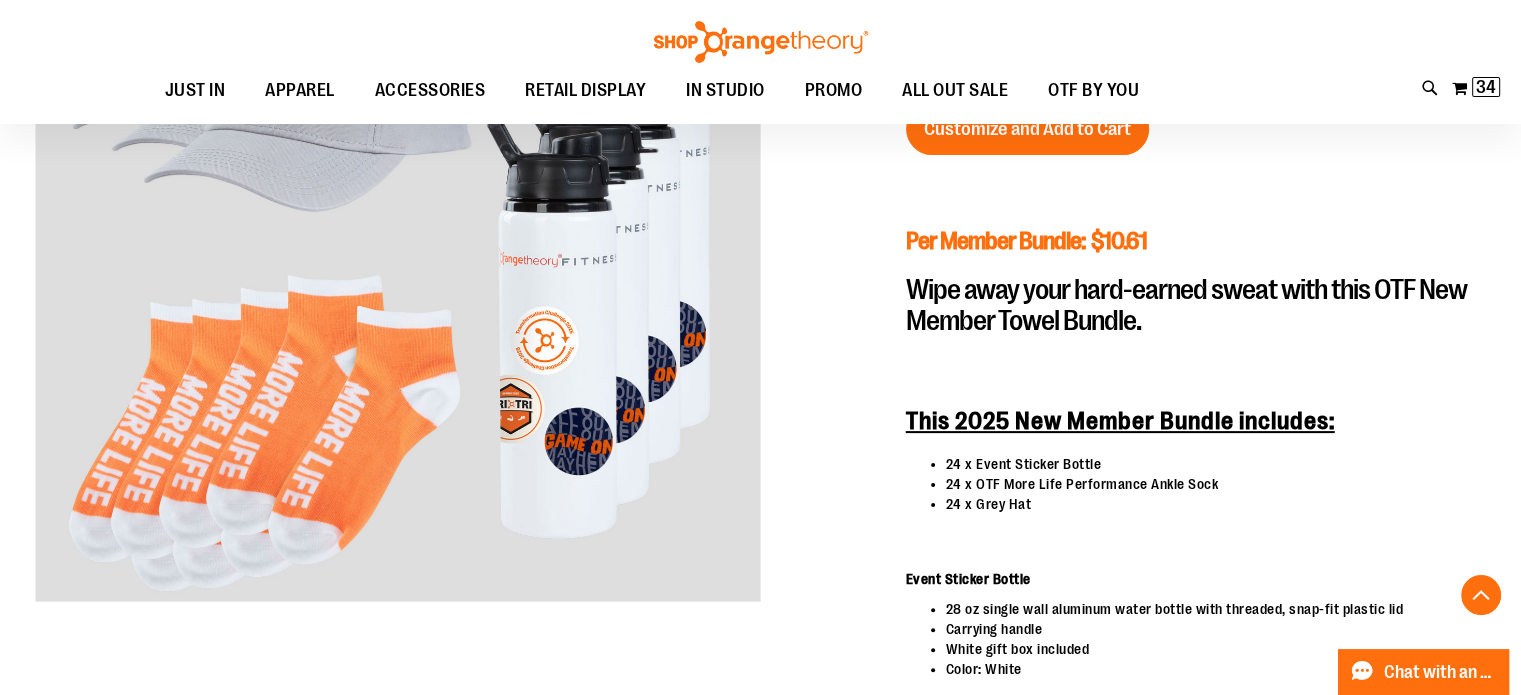 scroll, scrollTop: 299, scrollLeft: 0, axis: vertical 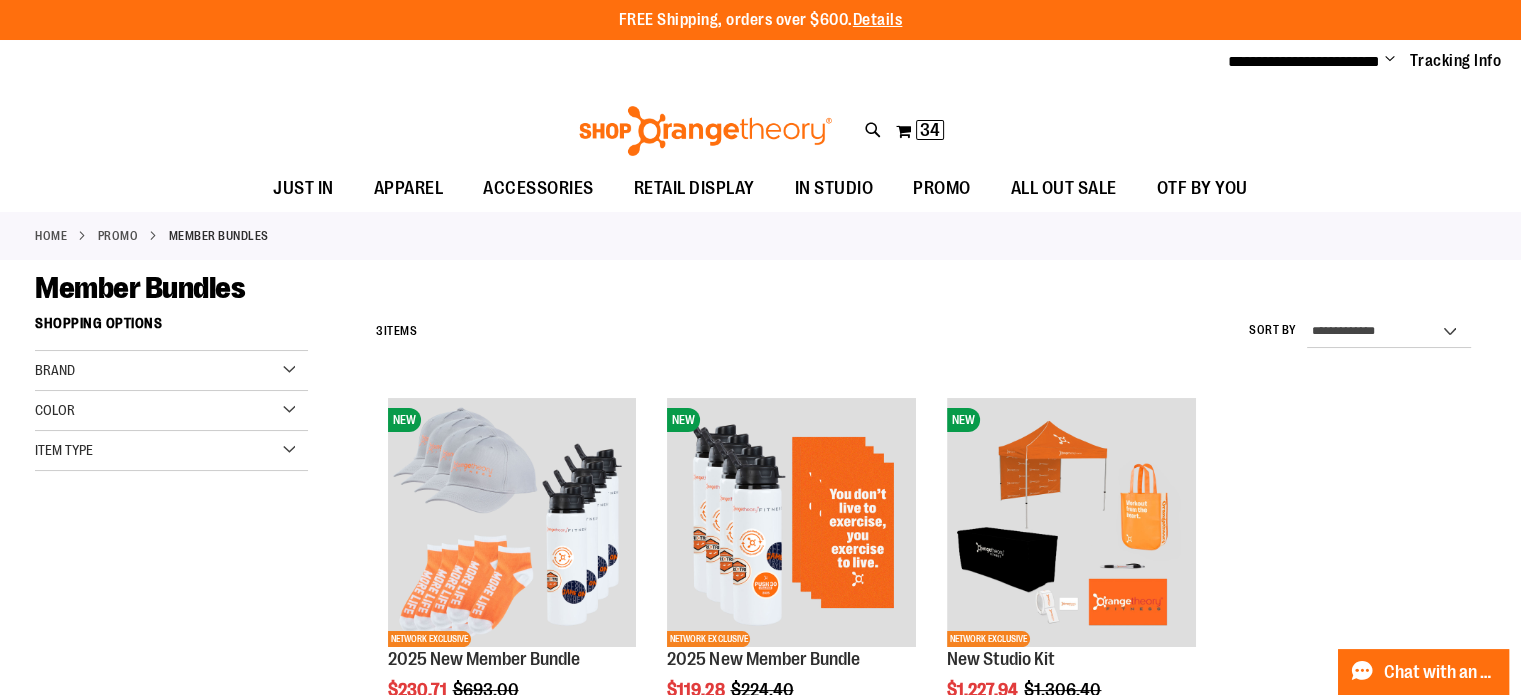 type on "**********" 